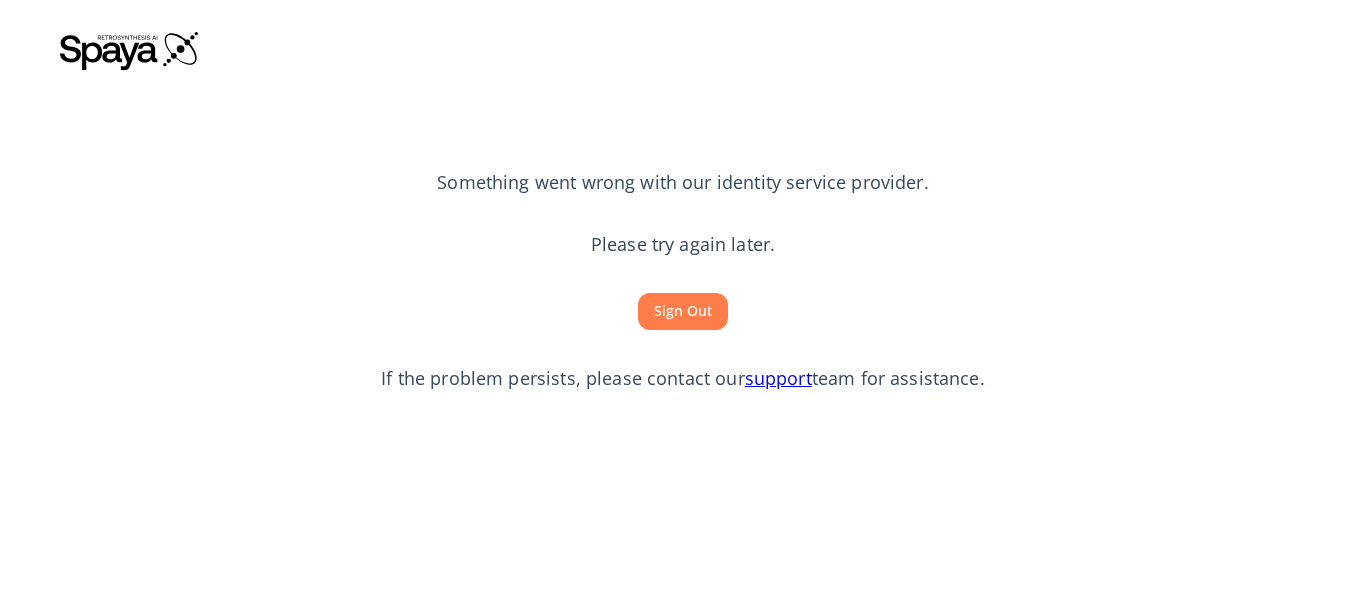 scroll, scrollTop: 0, scrollLeft: 0, axis: both 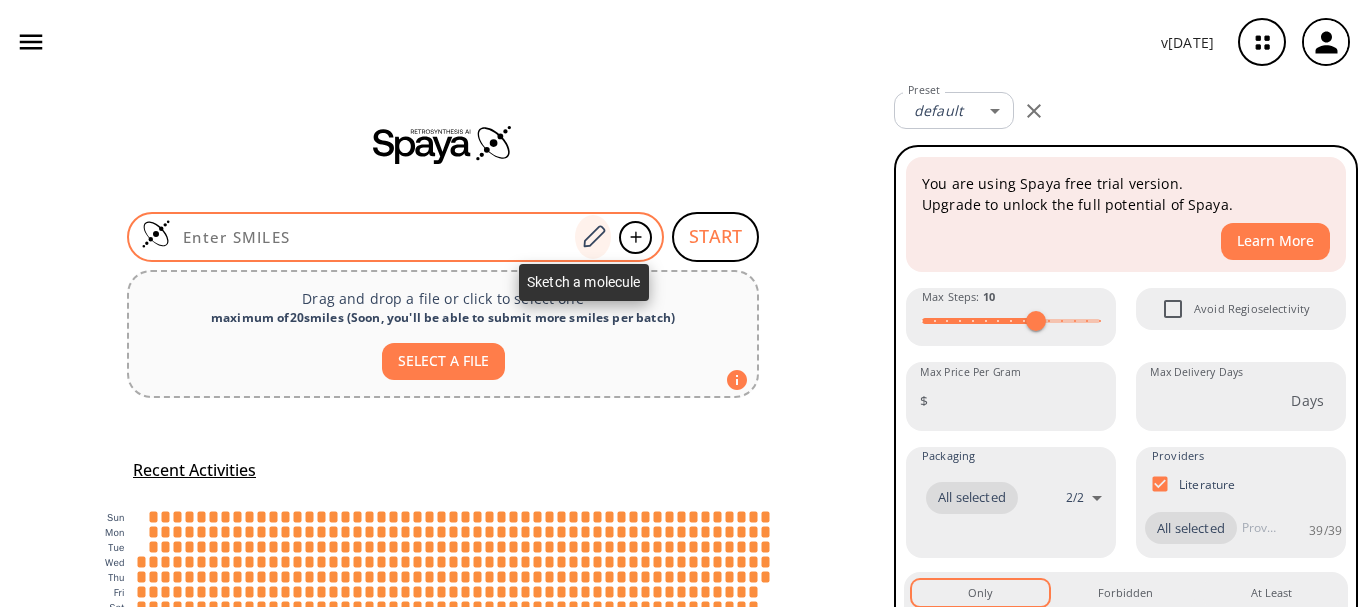 click 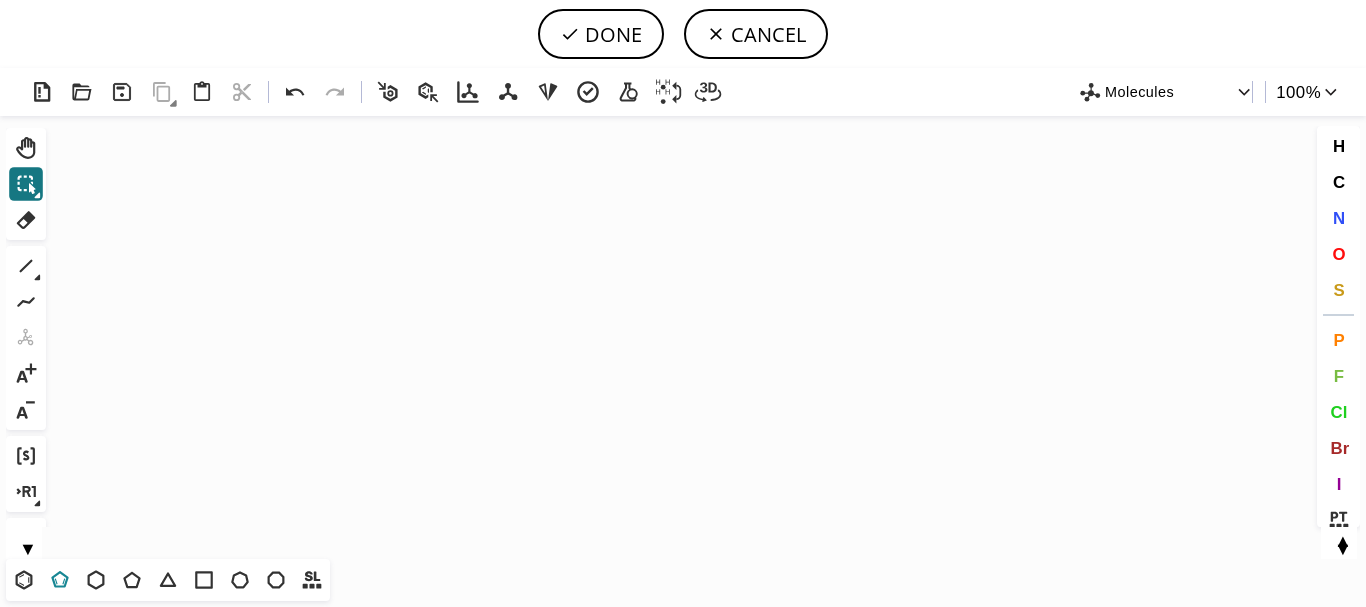 click 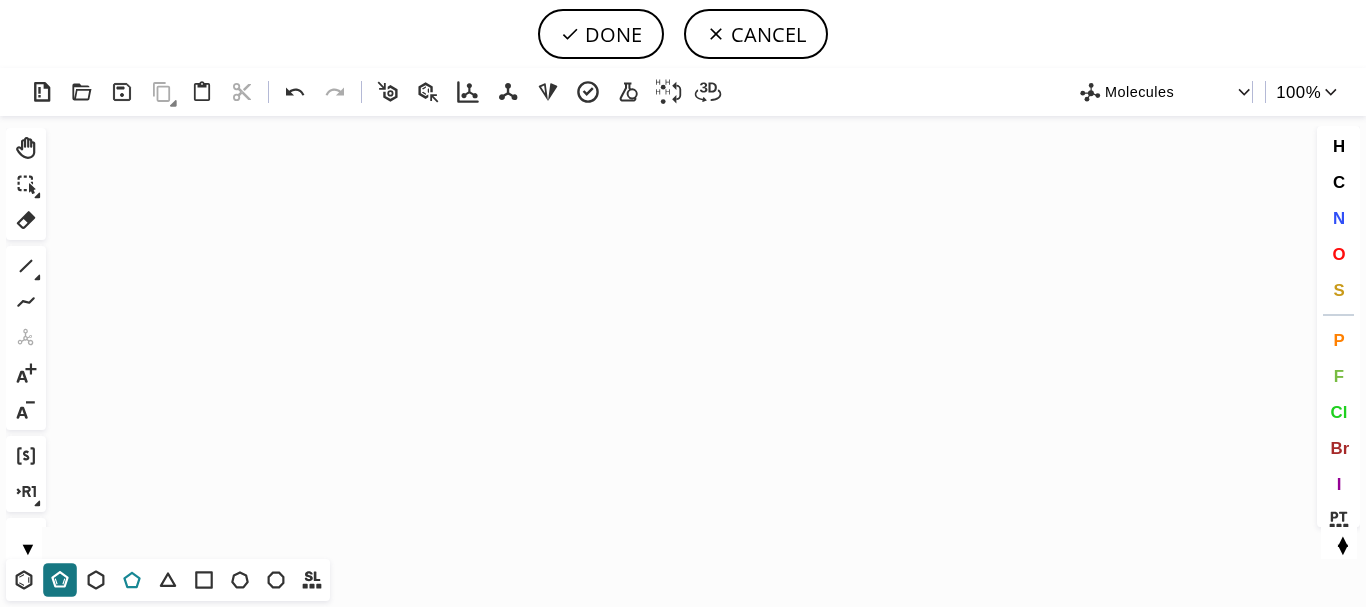 drag, startPoint x: 127, startPoint y: 577, endPoint x: 145, endPoint y: 551, distance: 31.622776 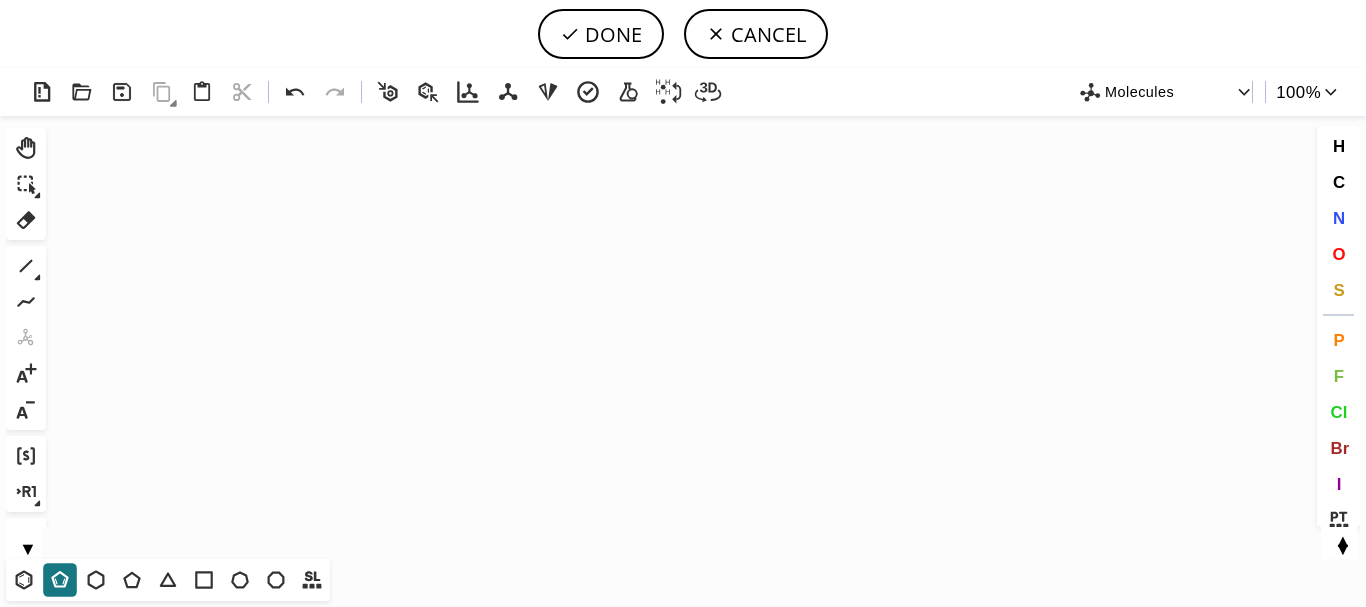 click 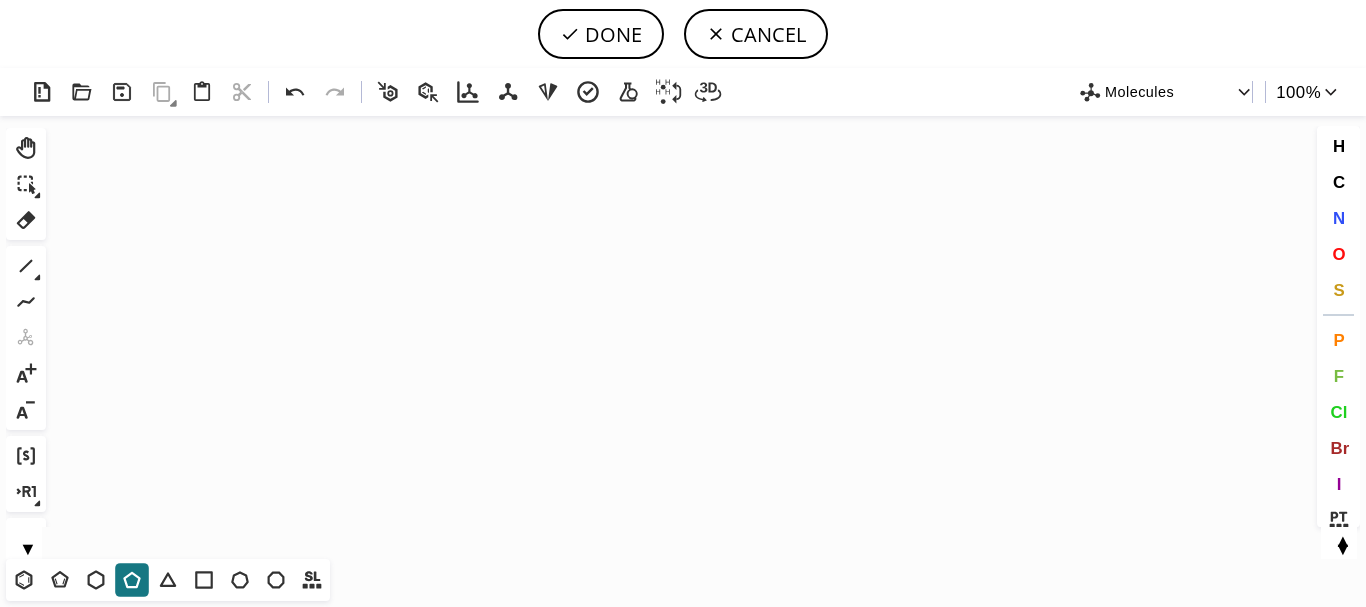 click on "Created with Raphaël 2.3.0" 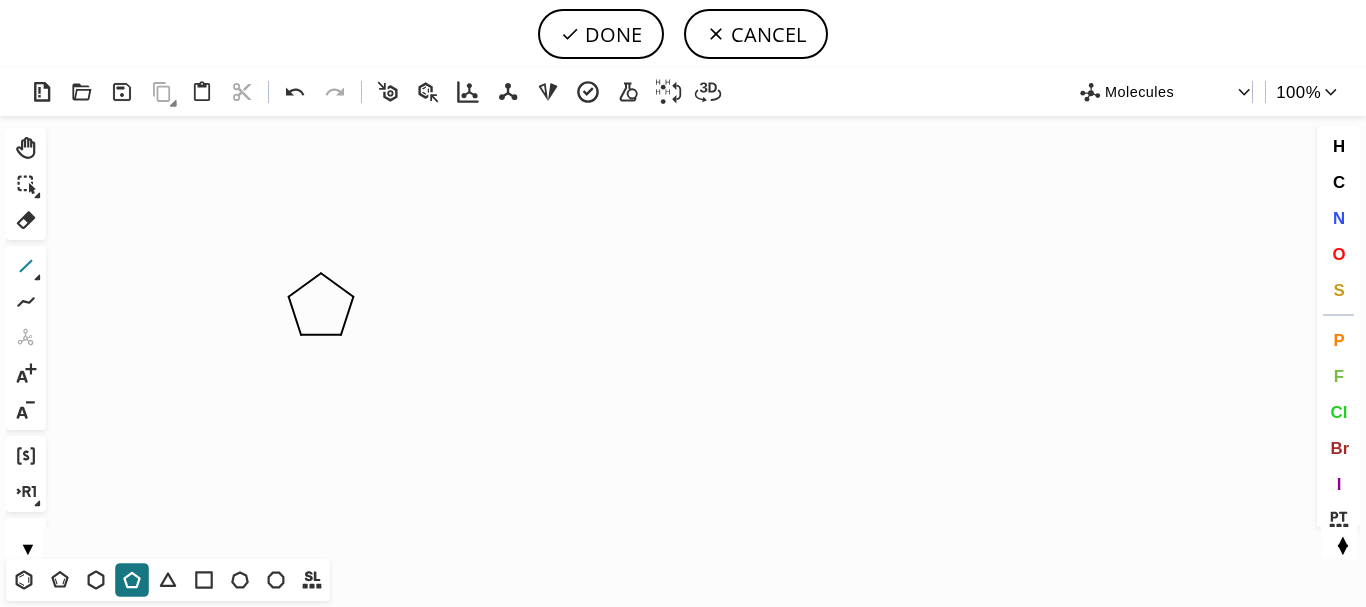 click 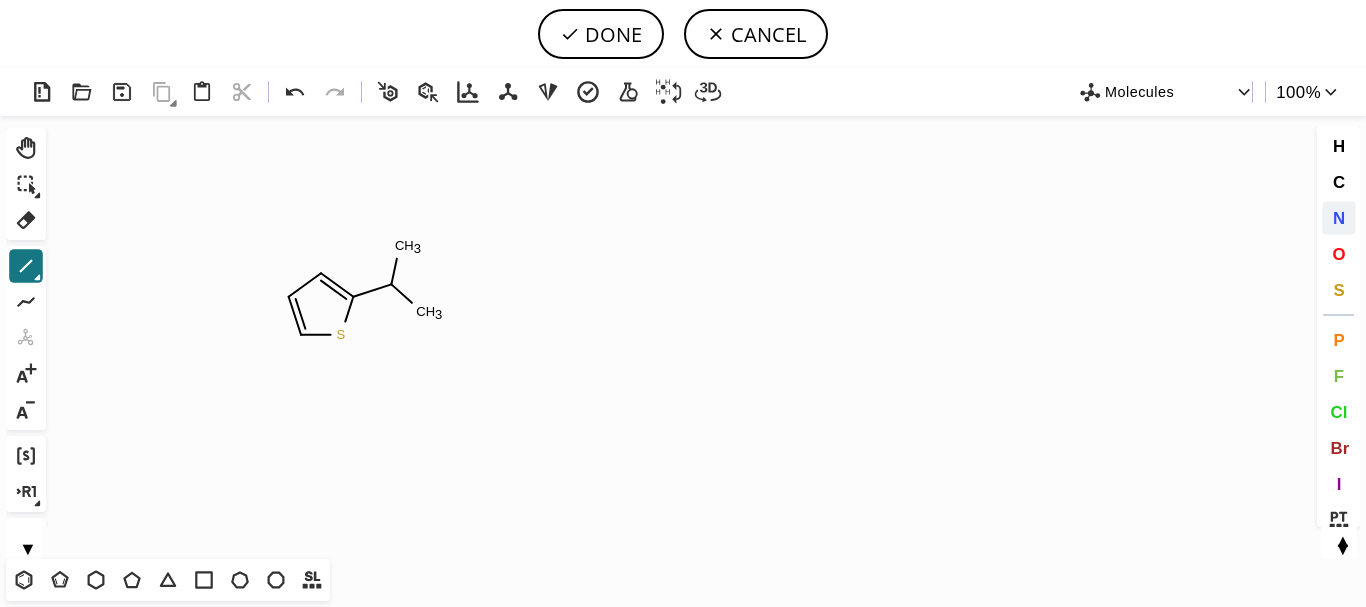 click on "N" at bounding box center (1338, 217) 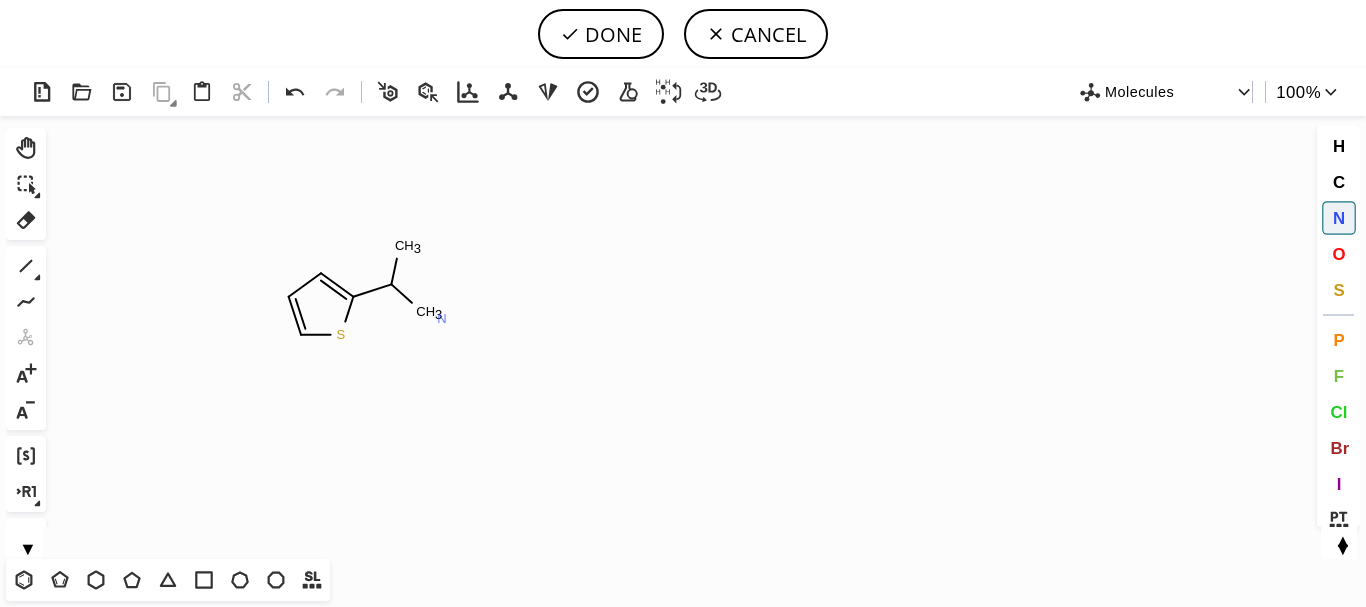 click on "N" 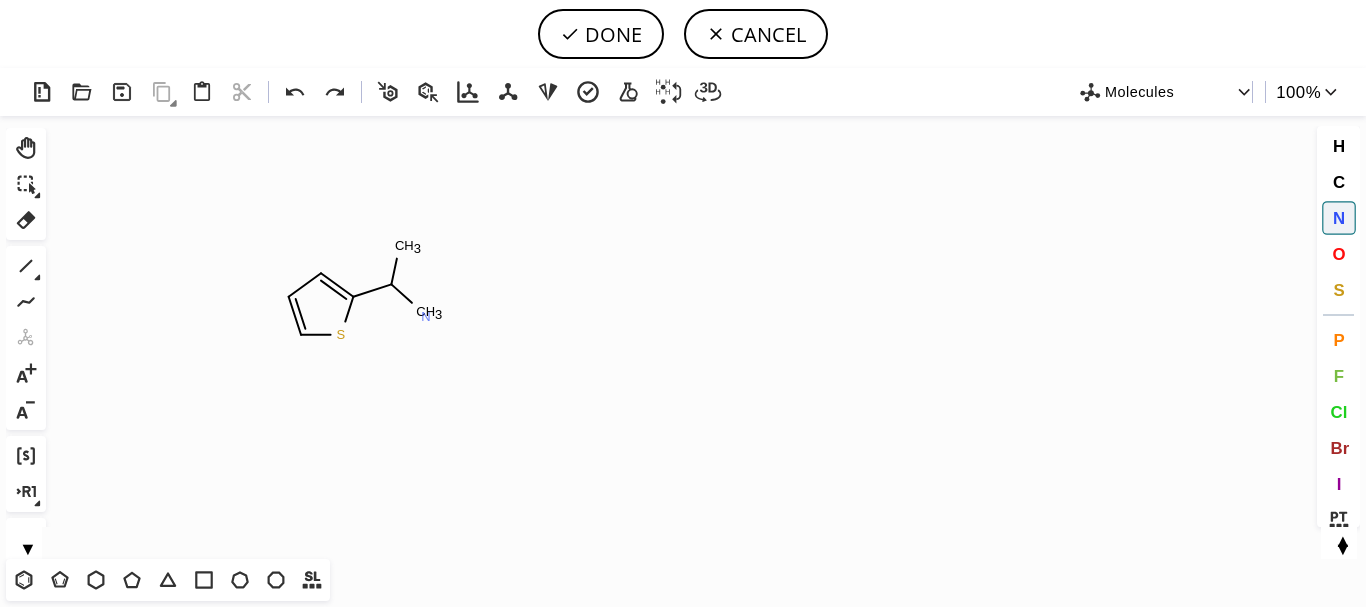 click on "N" 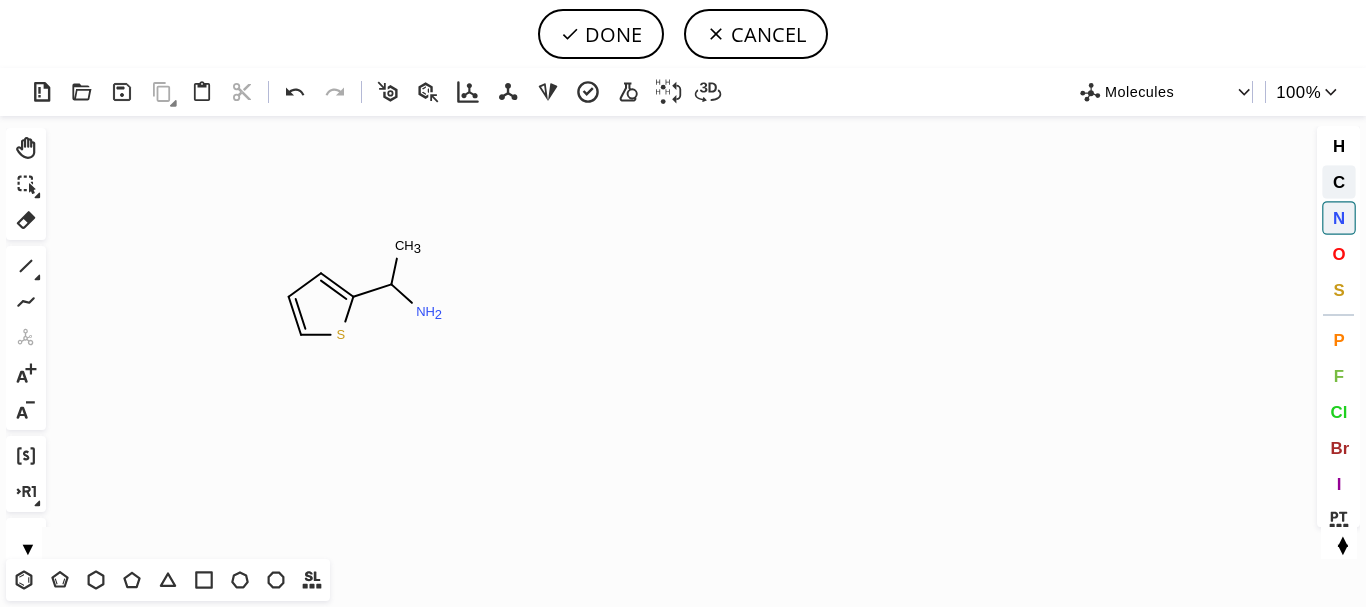 click on "C" at bounding box center [1338, 181] 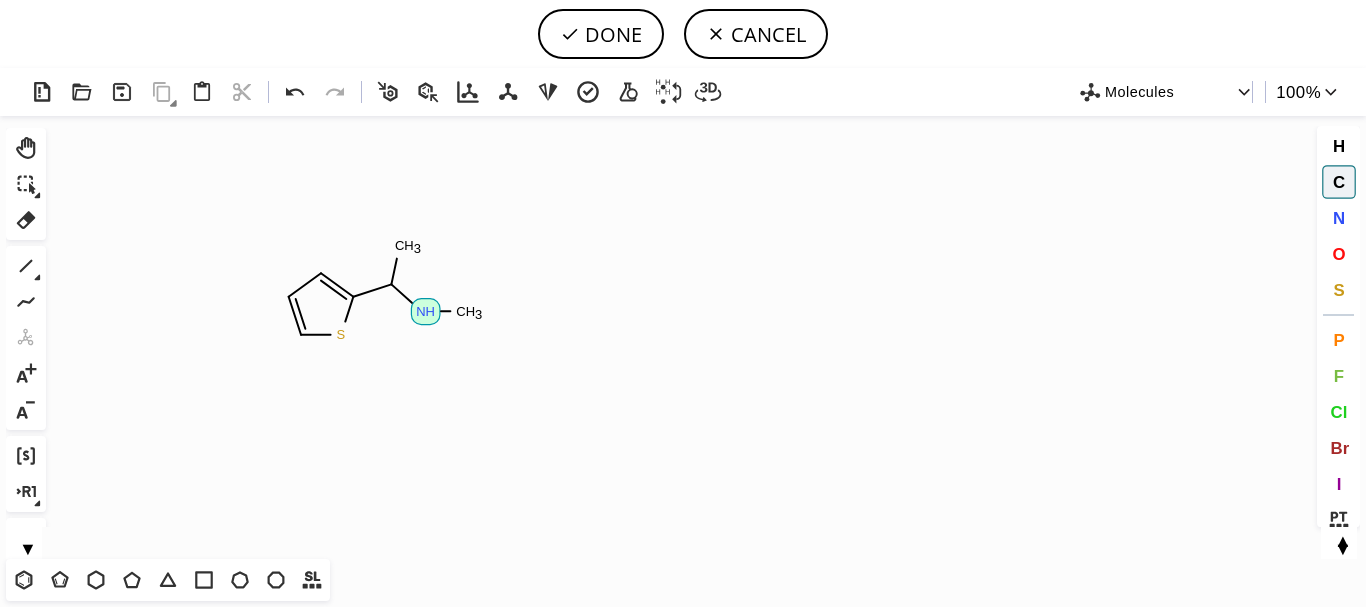drag, startPoint x: 424, startPoint y: 316, endPoint x: 484, endPoint y: 317, distance: 60.00833 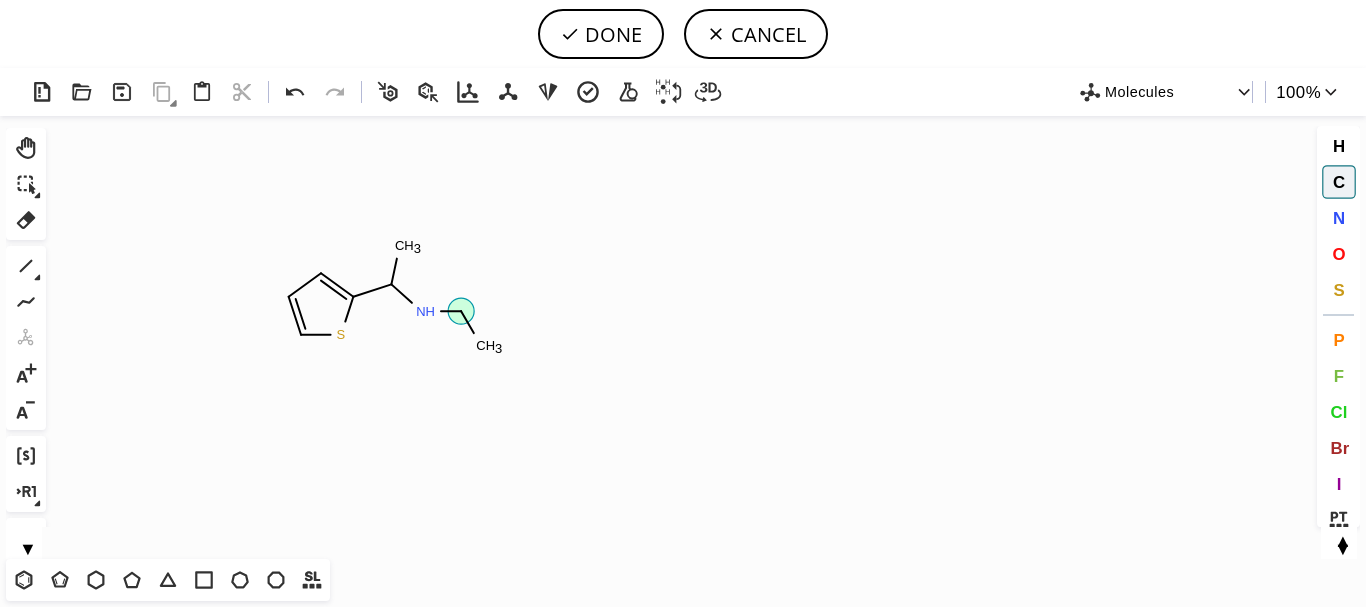 drag, startPoint x: 459, startPoint y: 313, endPoint x: 476, endPoint y: 333, distance: 26.24881 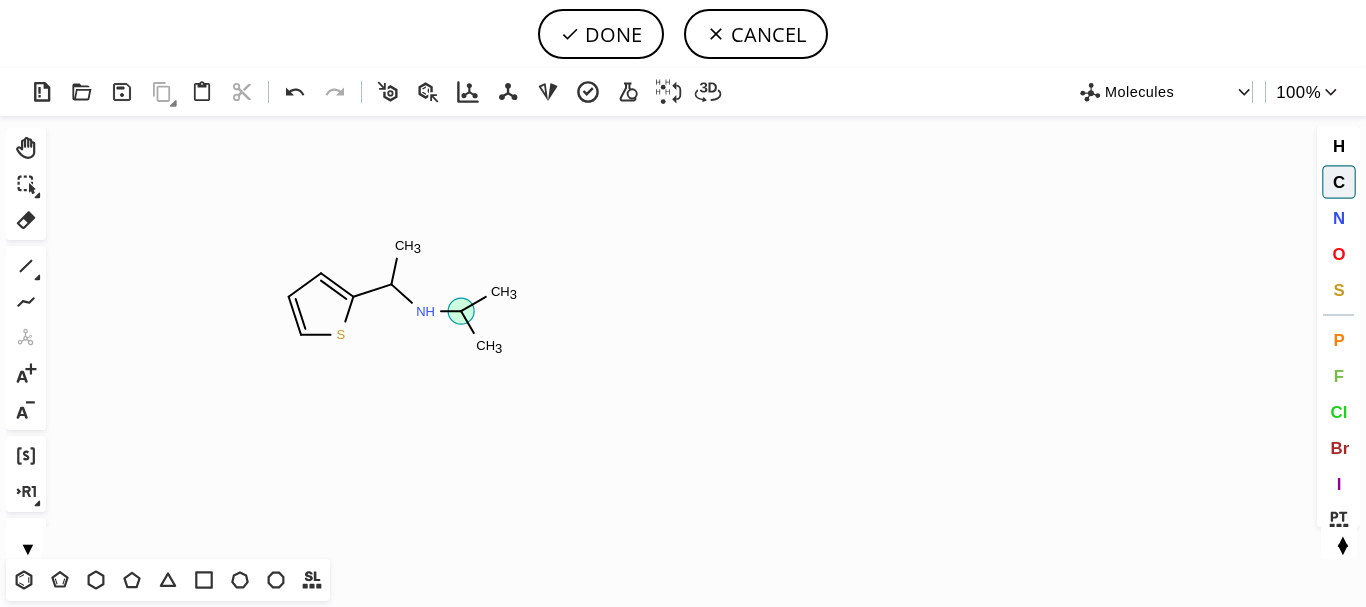 click on "Created with Raphaël 2.3.0 C H 3 N H S C H 3 C H 3 C" 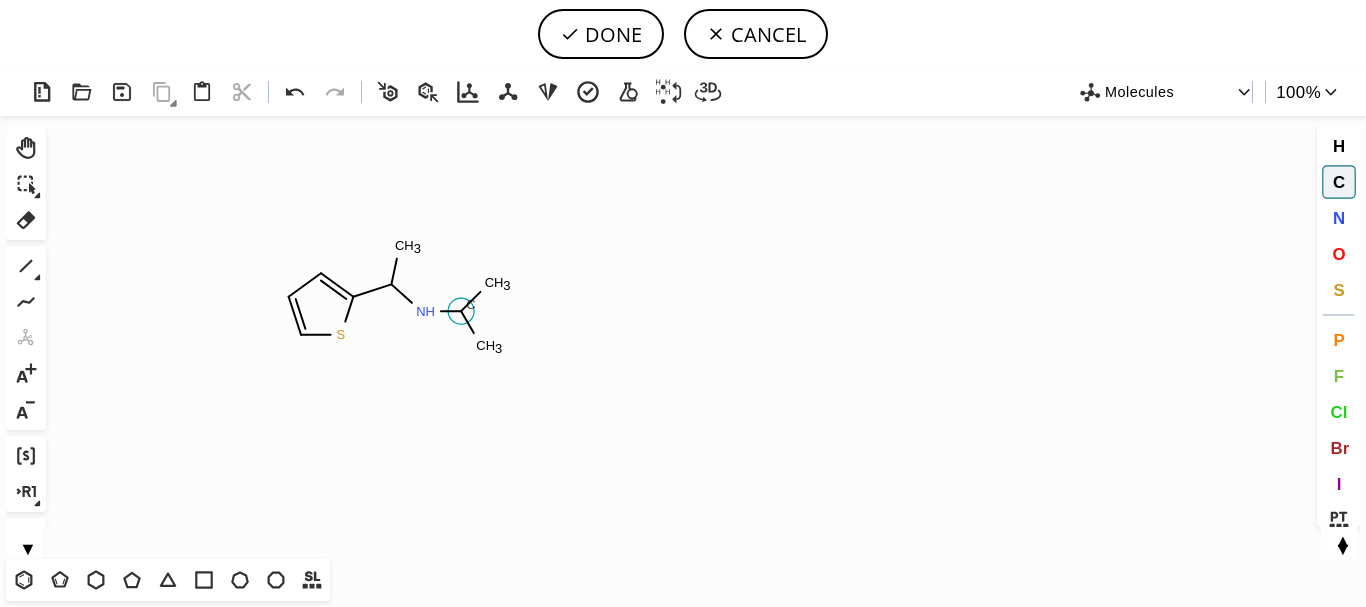 click on "C" 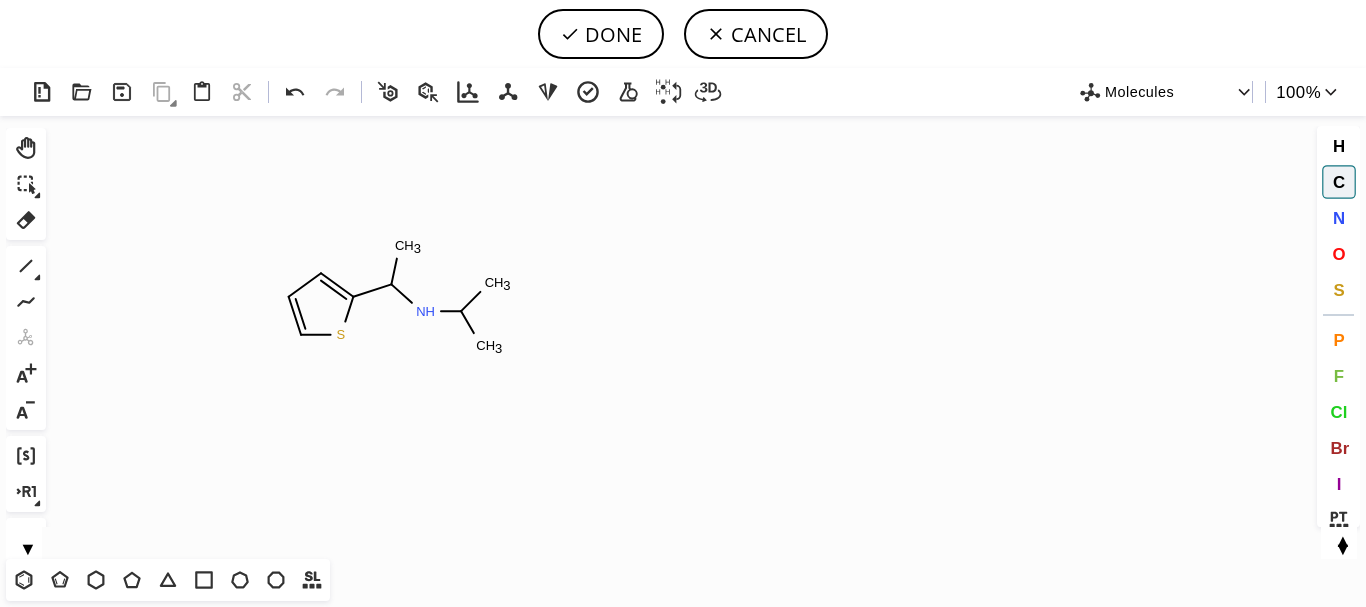 drag, startPoint x: 1340, startPoint y: 254, endPoint x: 801, endPoint y: 283, distance: 539.7796 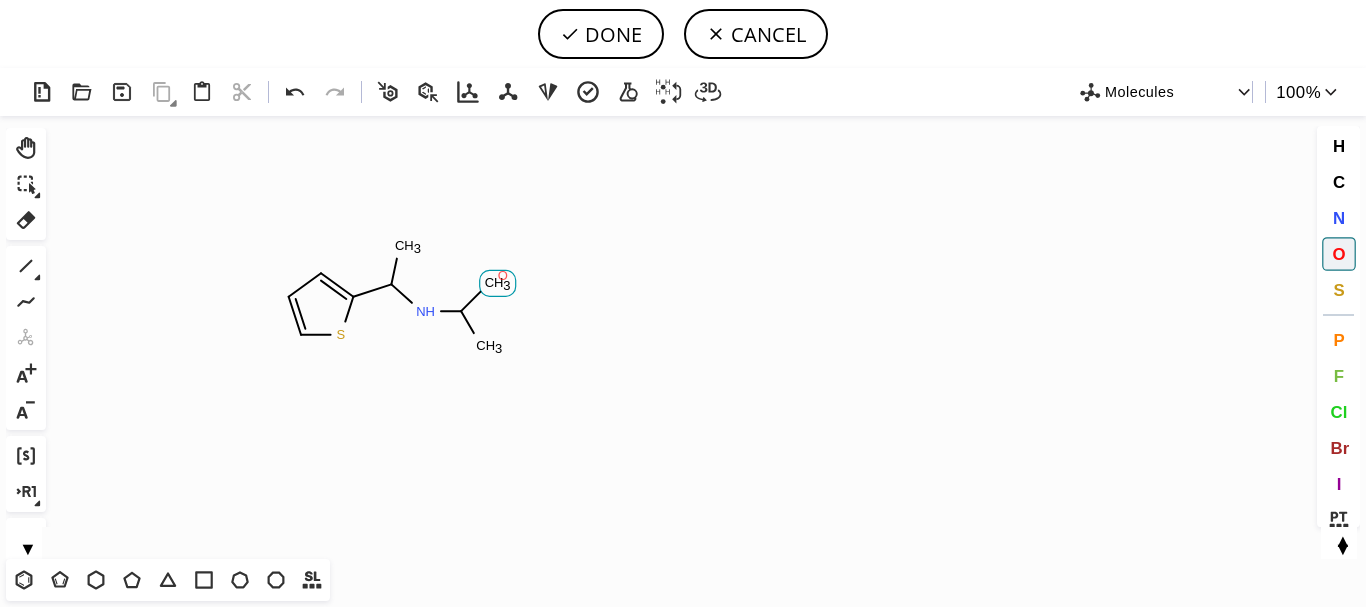 click on "O" 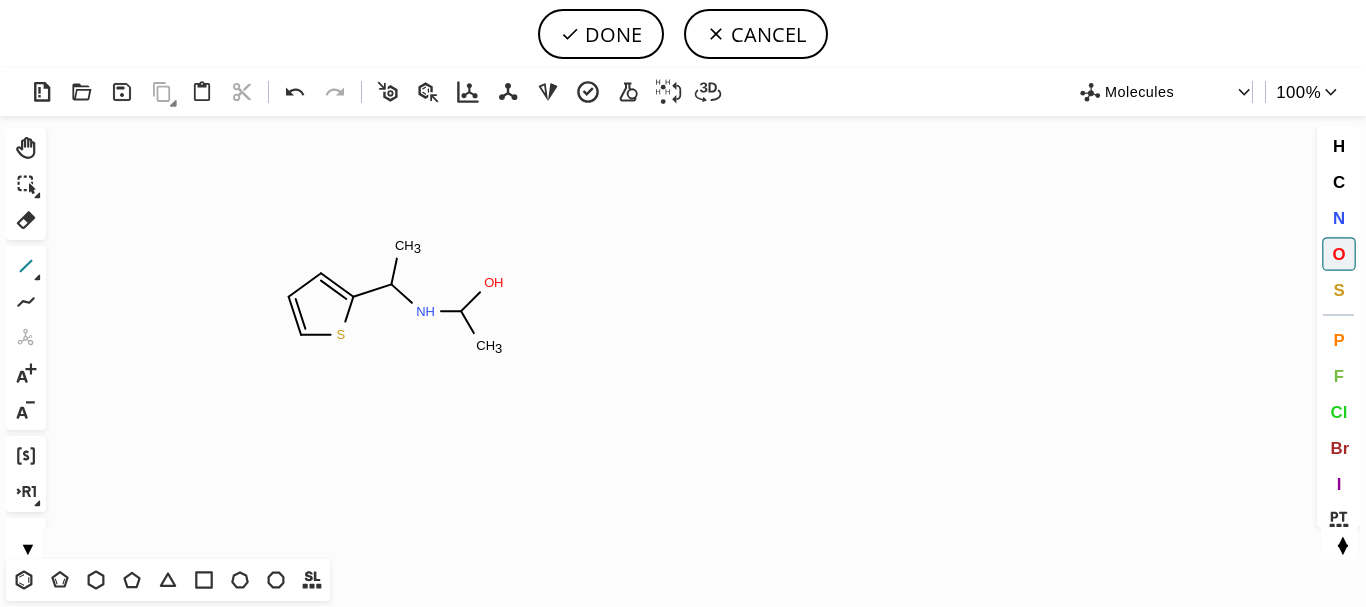 click 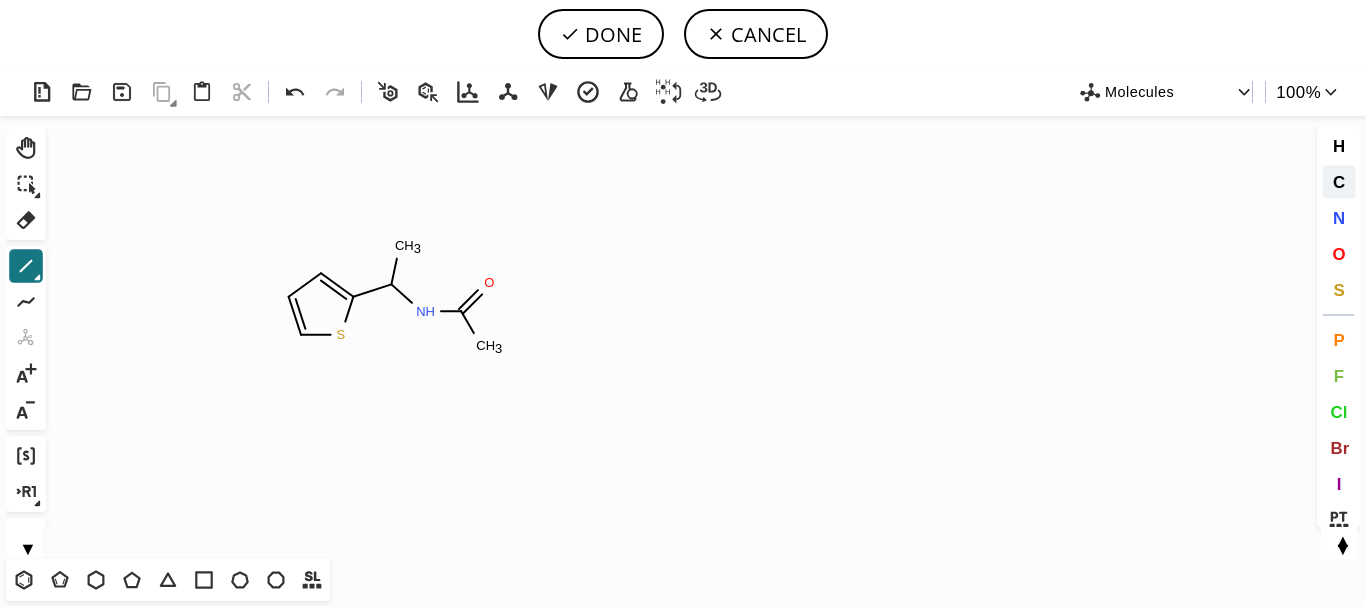 click on "C" at bounding box center [1338, 181] 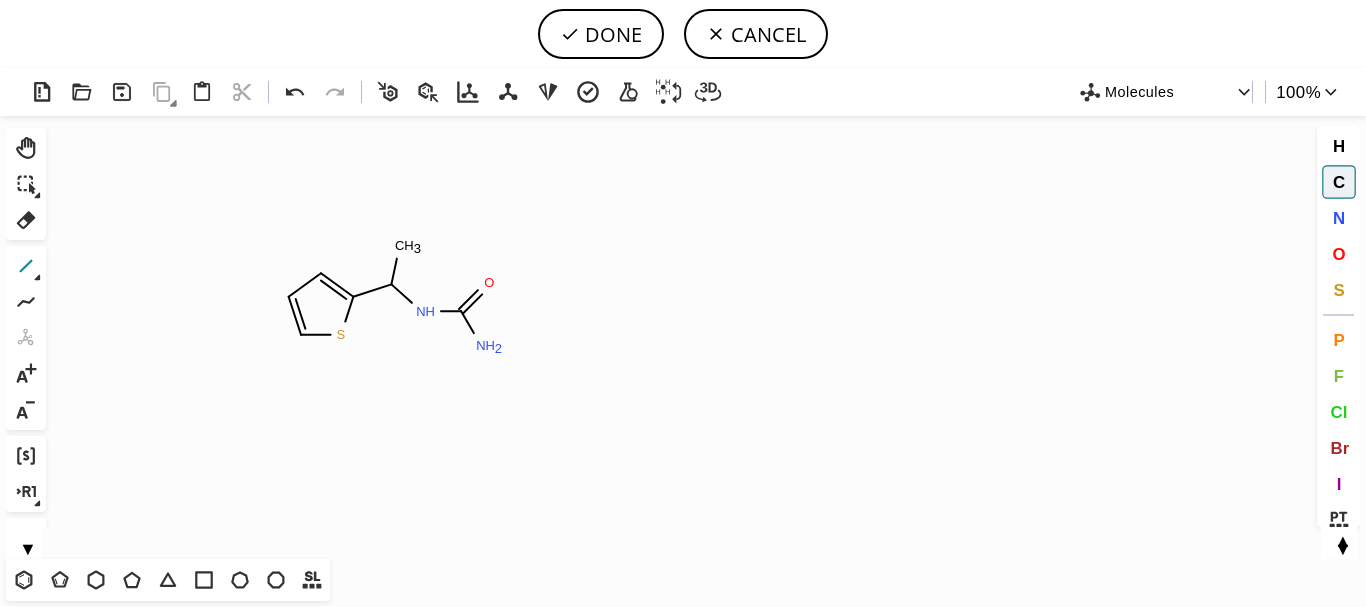 click 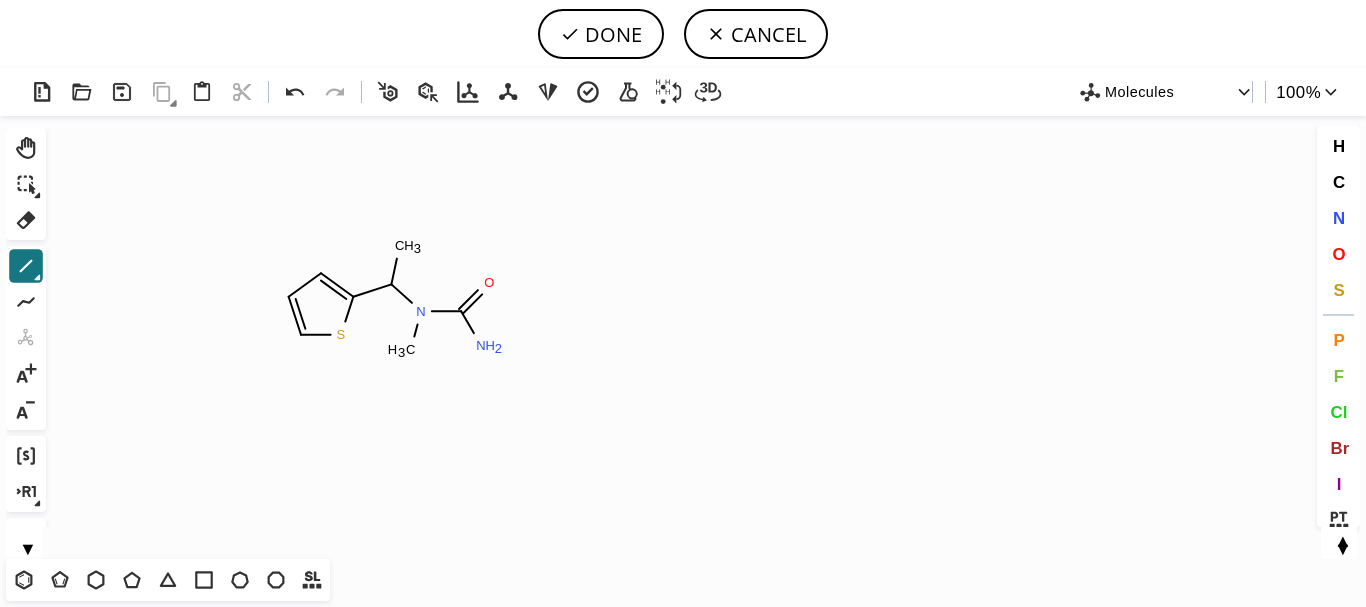 drag, startPoint x: 420, startPoint y: 313, endPoint x: 414, endPoint y: 343, distance: 30.594116 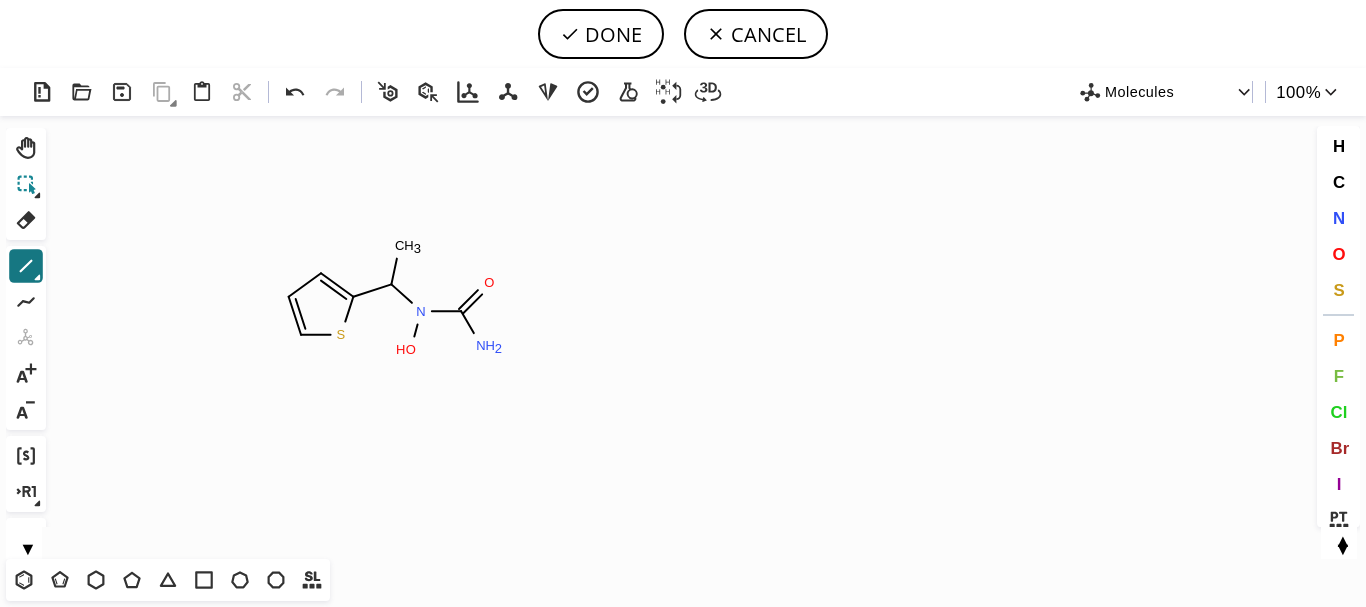 click 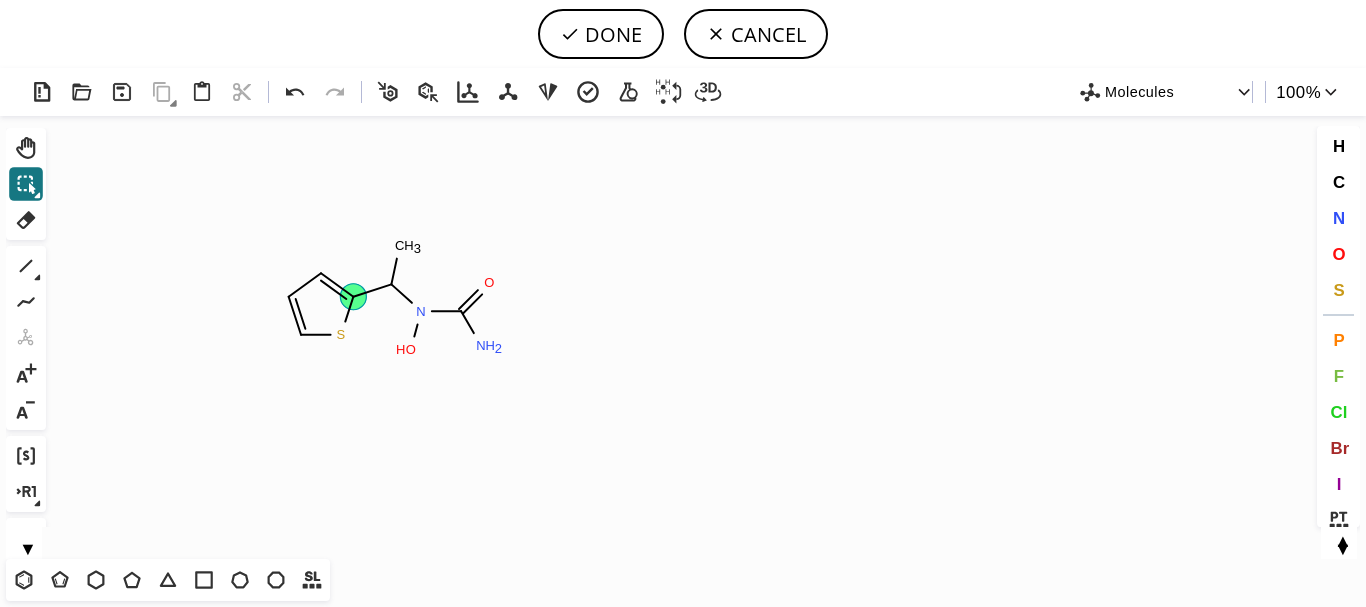 click 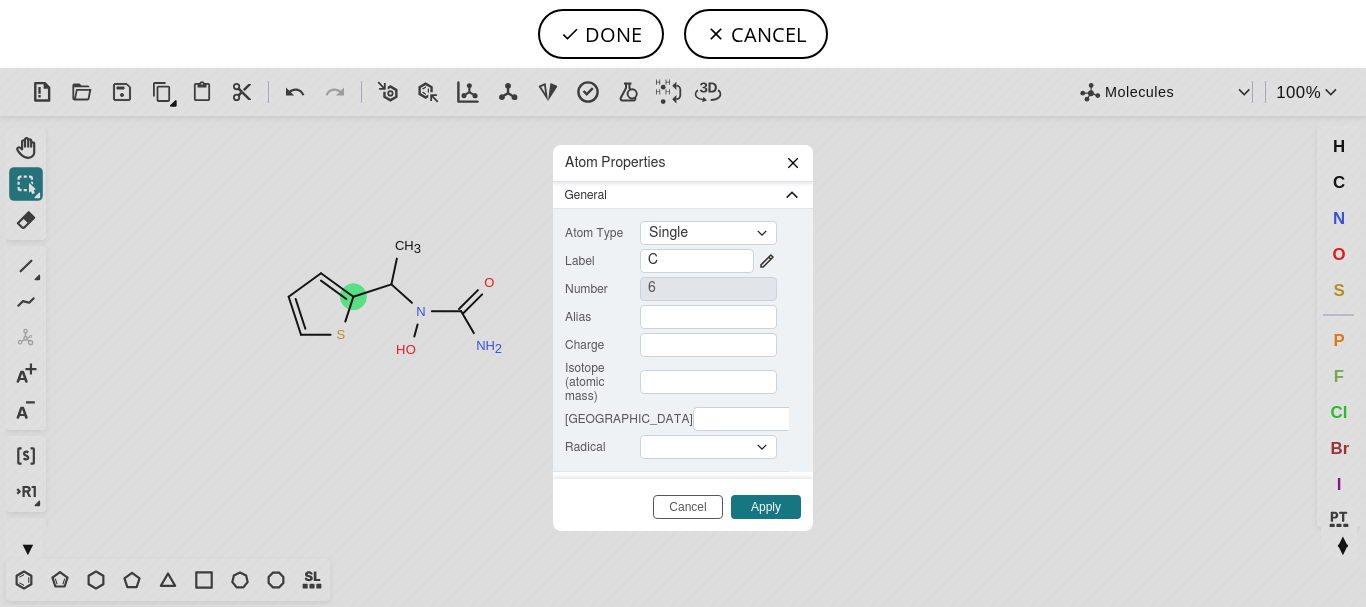 click 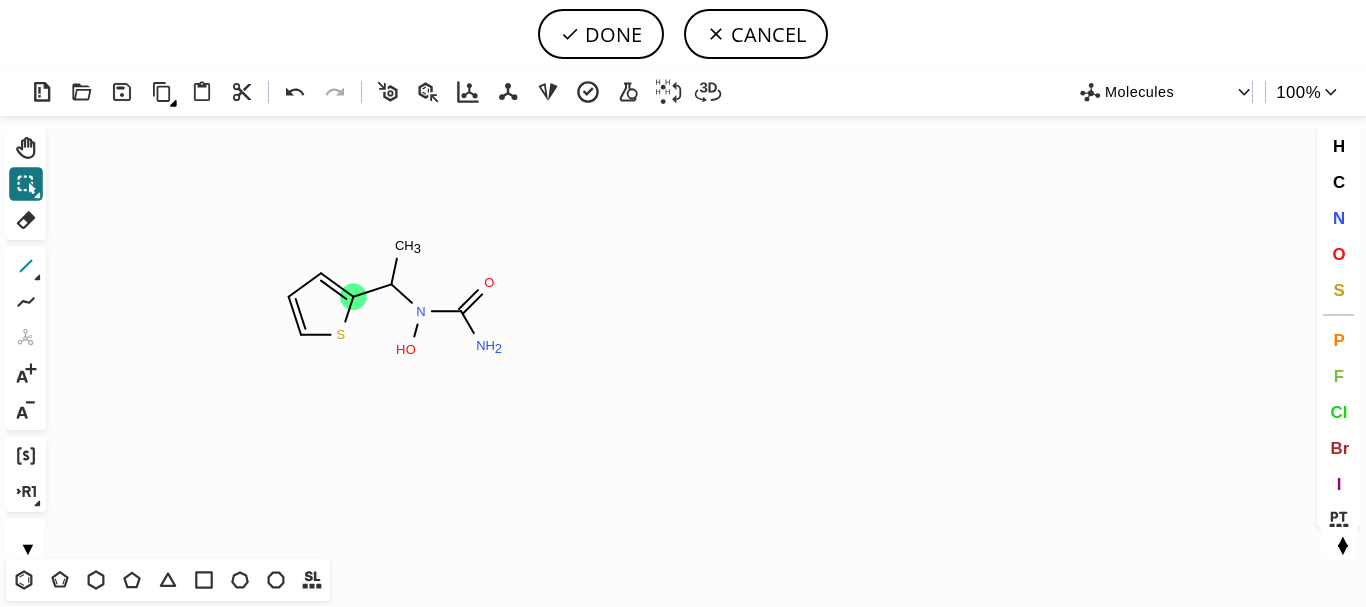 click 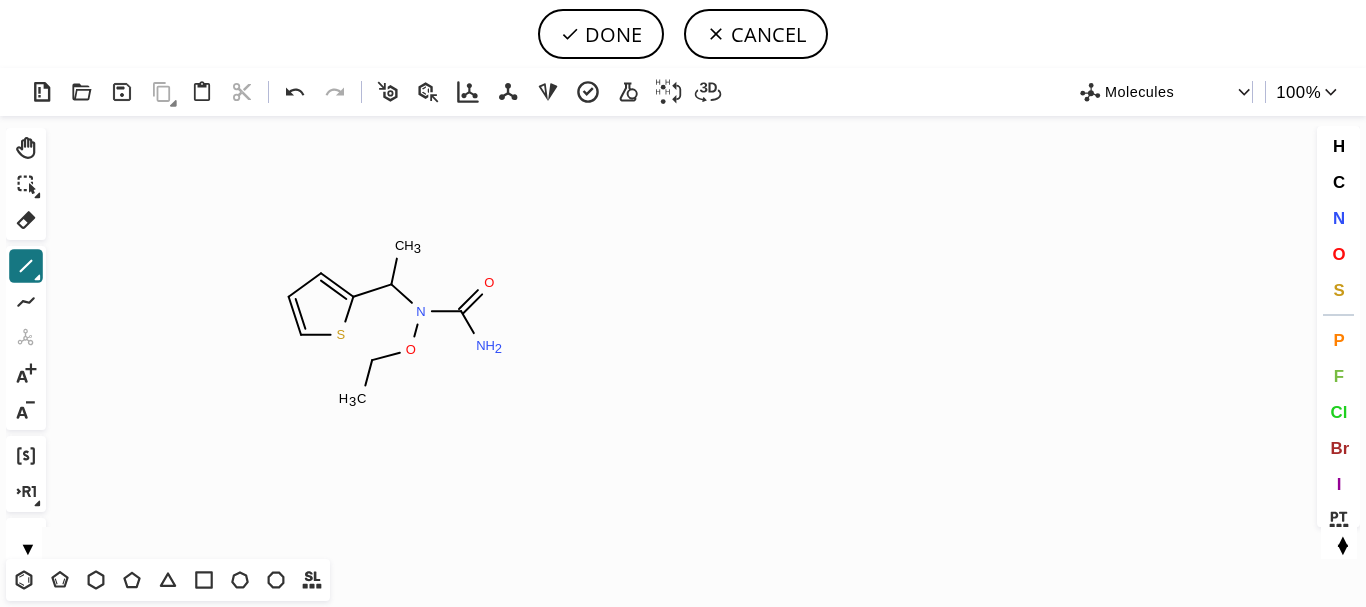 drag, startPoint x: 372, startPoint y: 365, endPoint x: 350, endPoint y: 424, distance: 62.968246 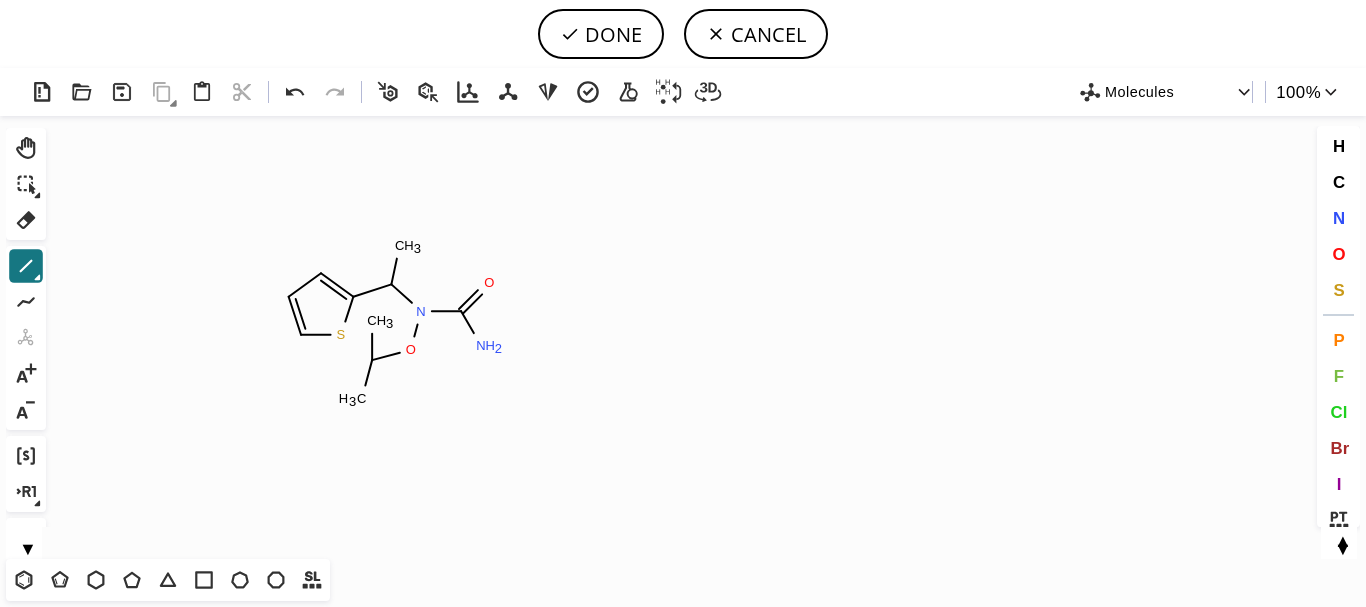 drag, startPoint x: 370, startPoint y: 362, endPoint x: 371, endPoint y: 346, distance: 16.03122 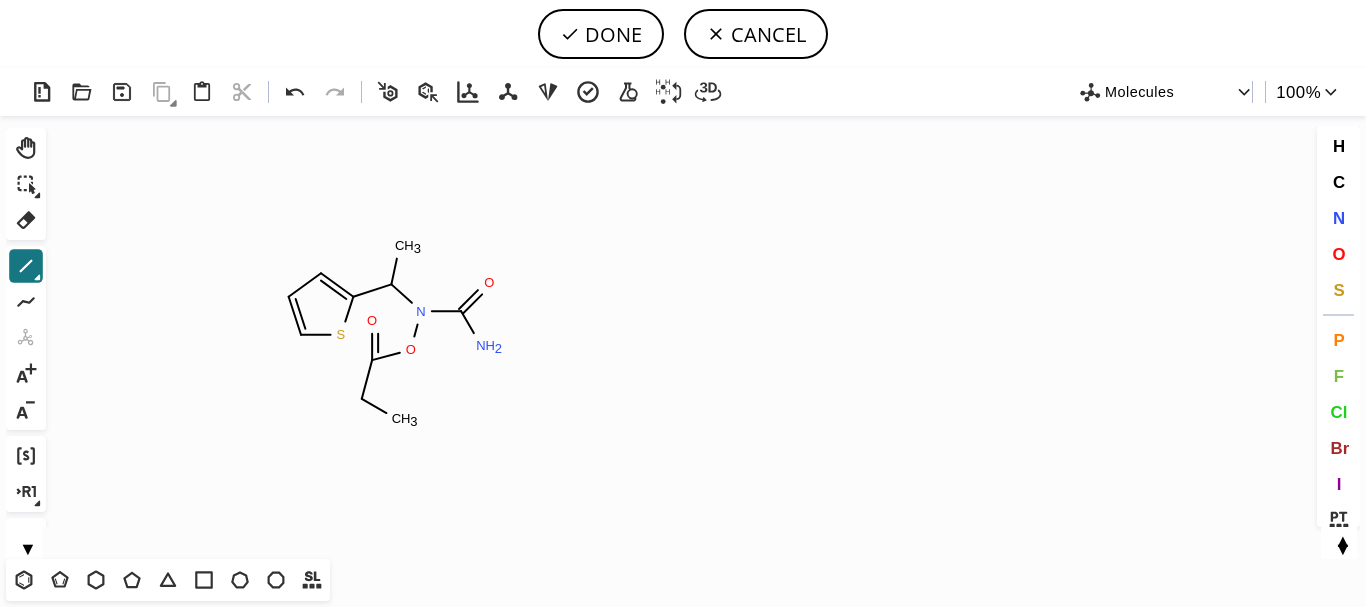 drag, startPoint x: 361, startPoint y: 389, endPoint x: 382, endPoint y: 413, distance: 31.890438 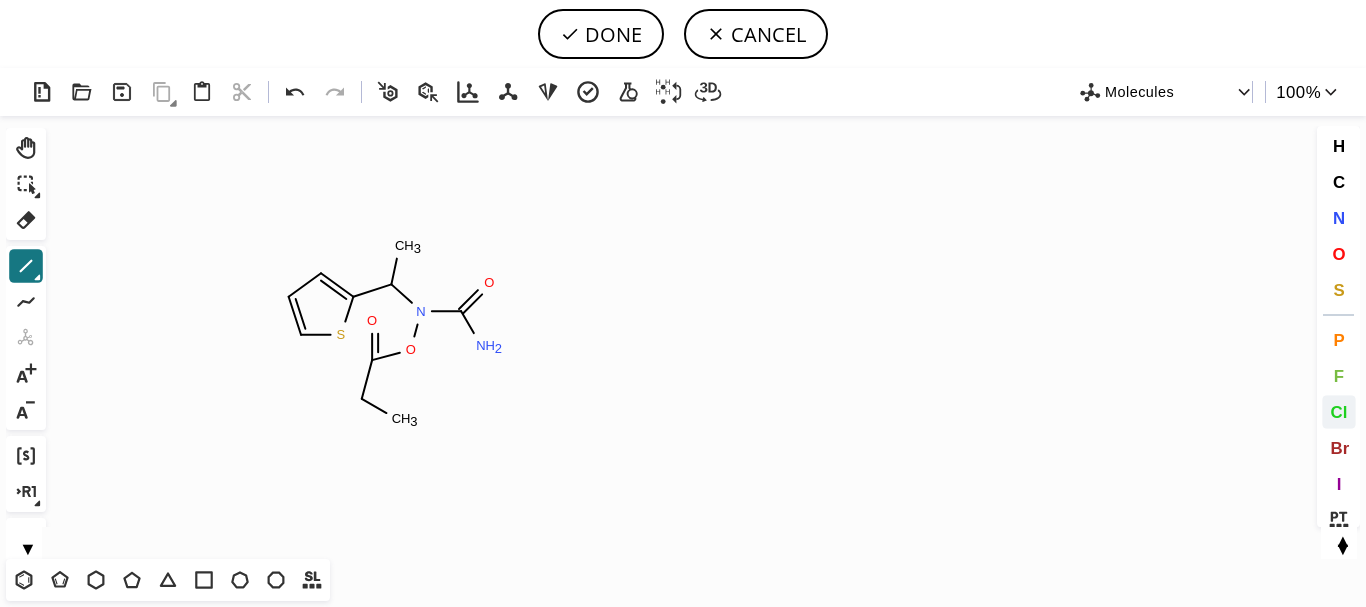 drag, startPoint x: 1339, startPoint y: 417, endPoint x: 813, endPoint y: 438, distance: 526.419 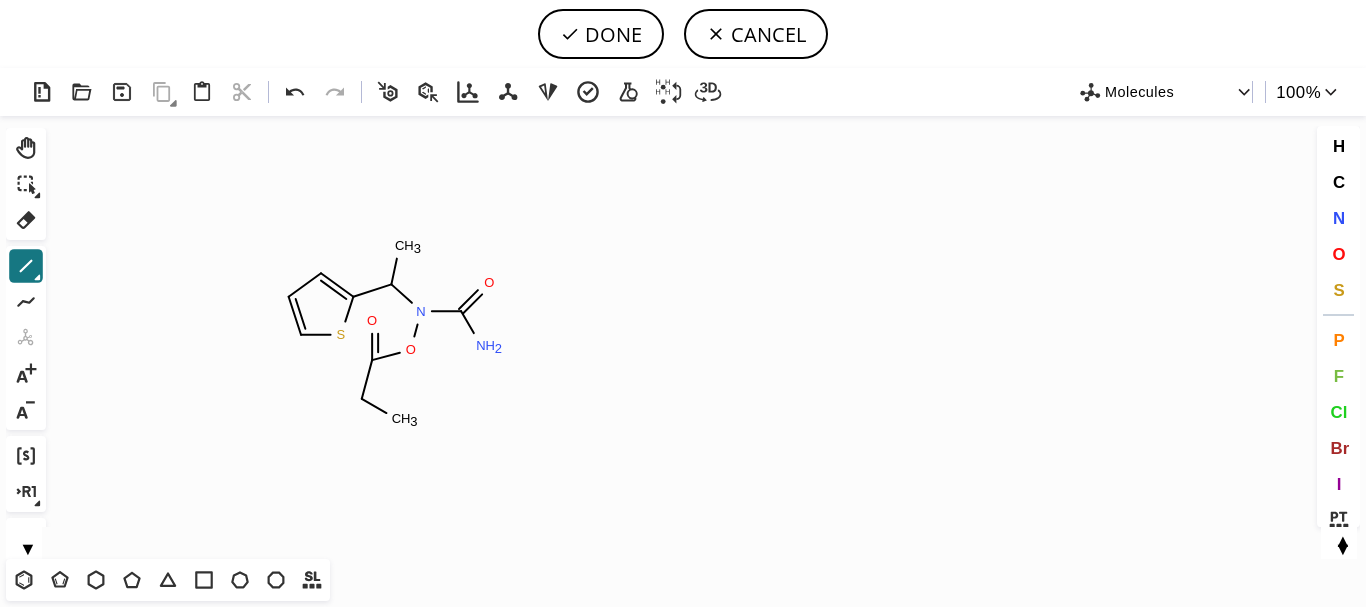 click on "Cl" at bounding box center (1339, 412) 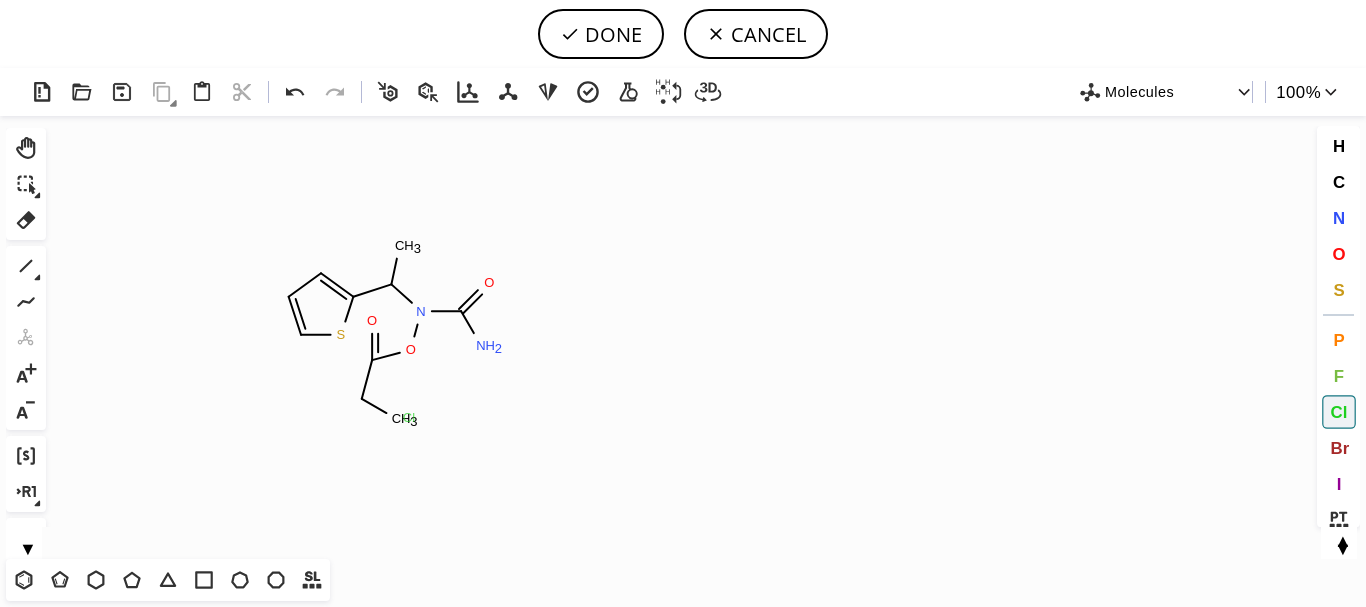 click on "Cl" 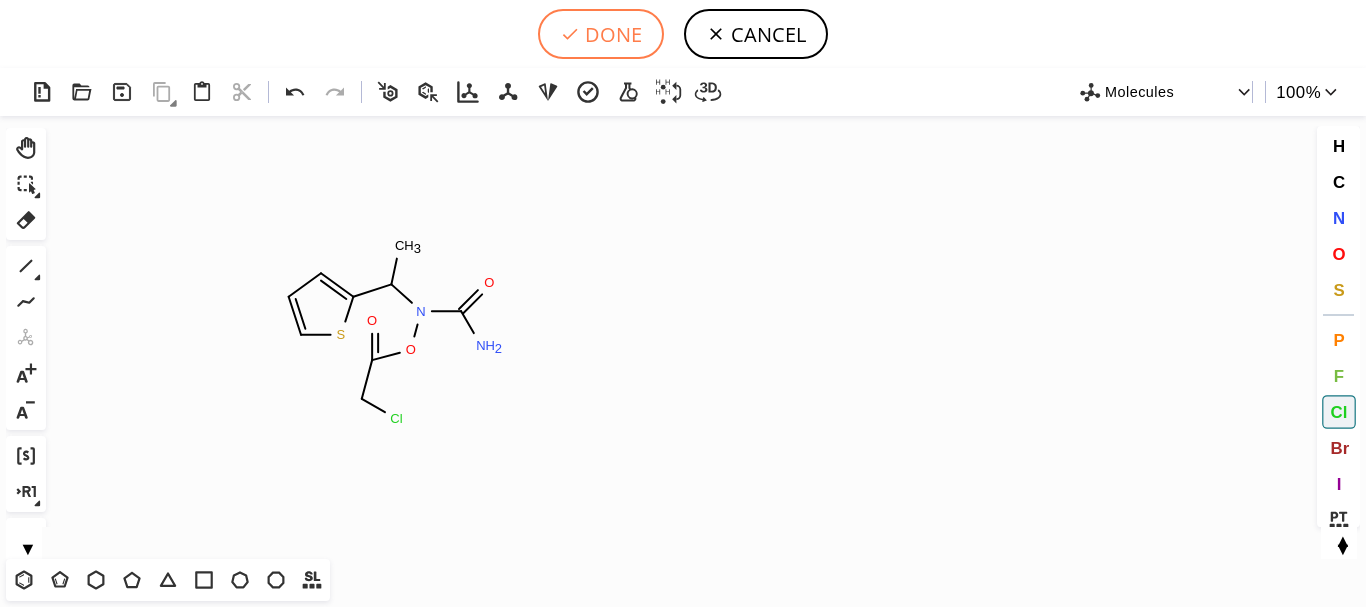 click on "DONE" at bounding box center (601, 34) 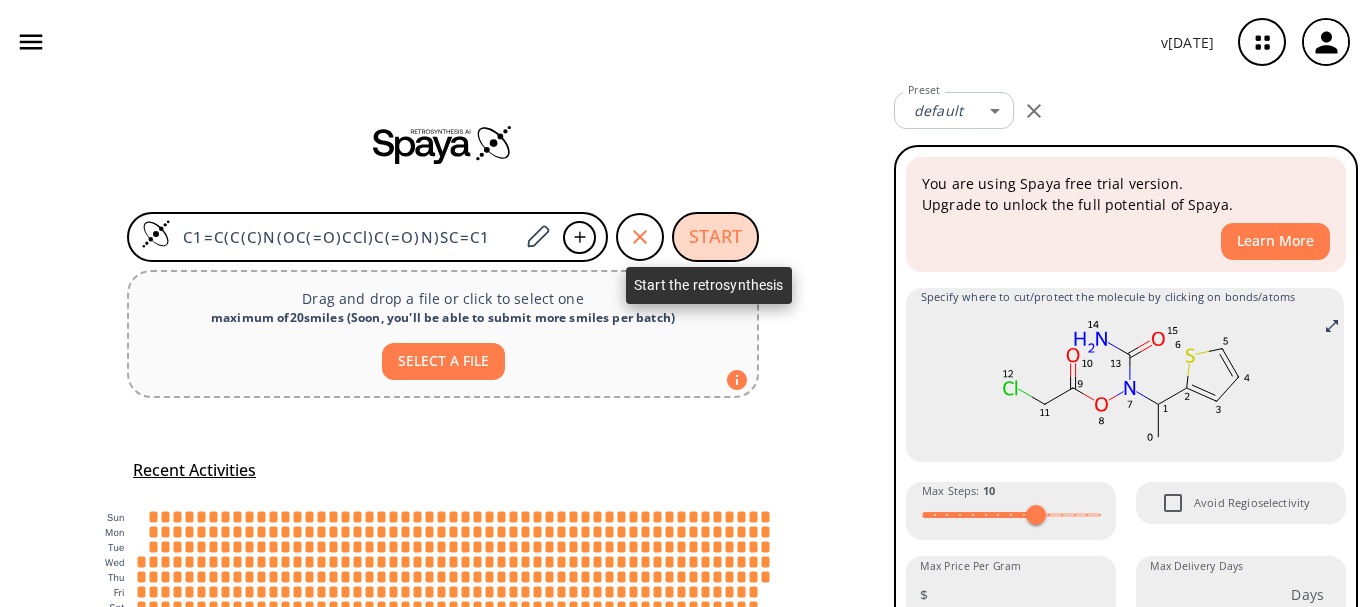 click on "START" at bounding box center [715, 237] 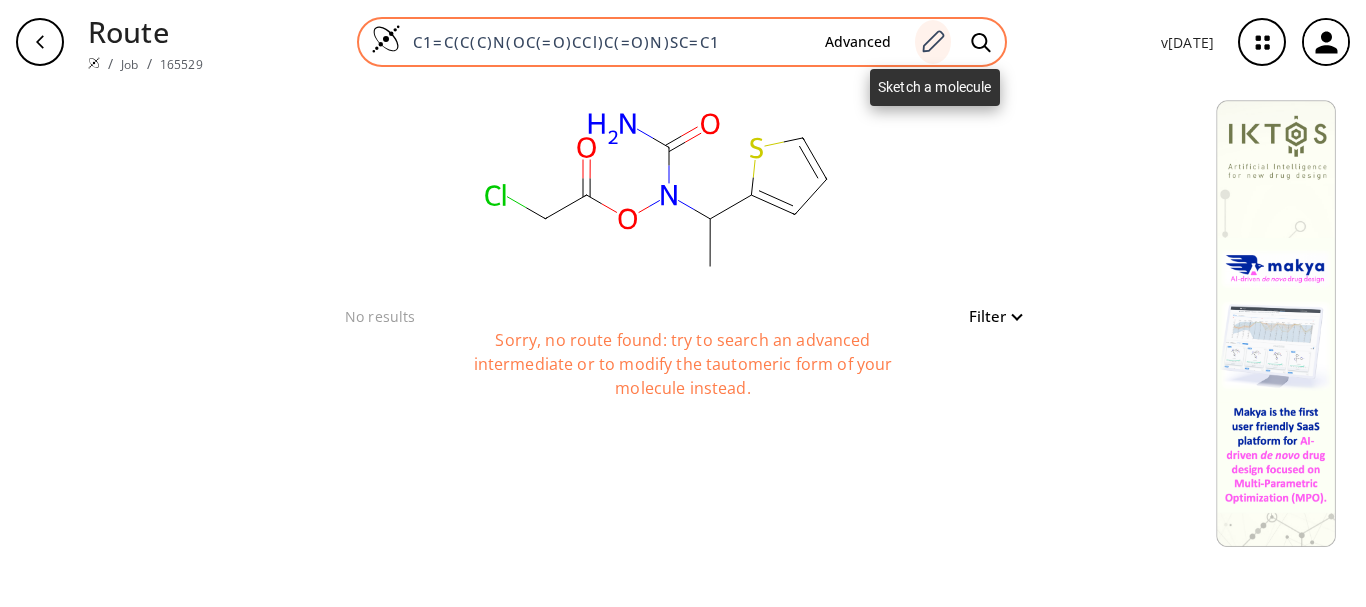 click 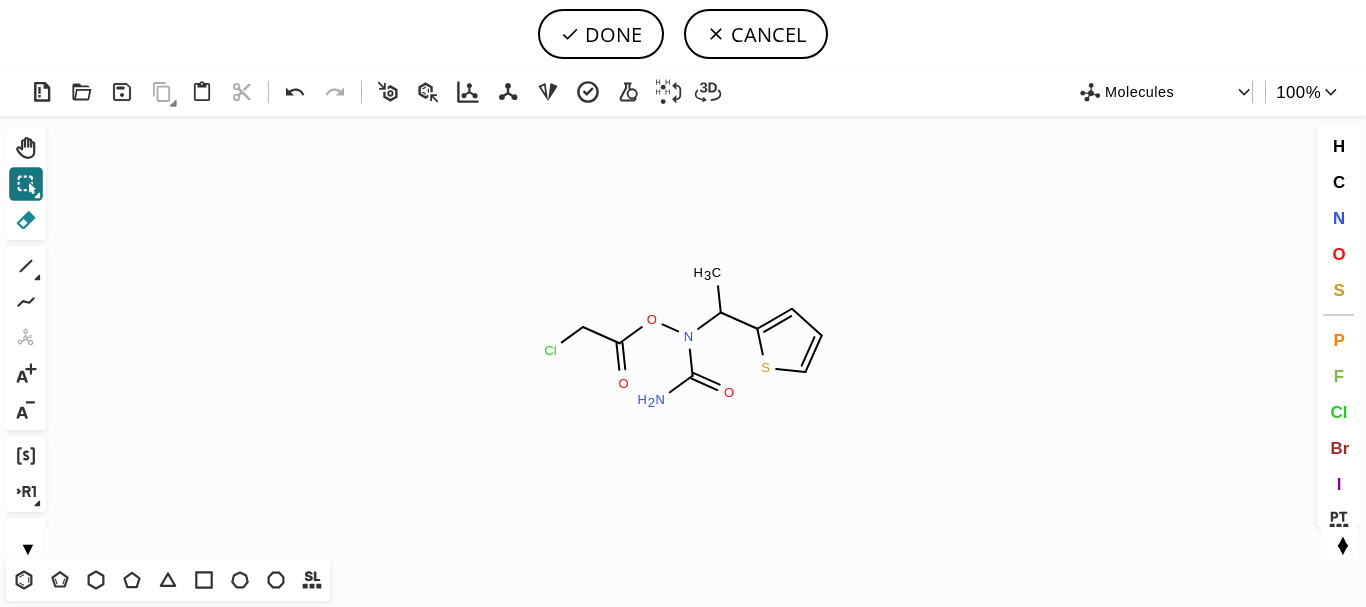 click 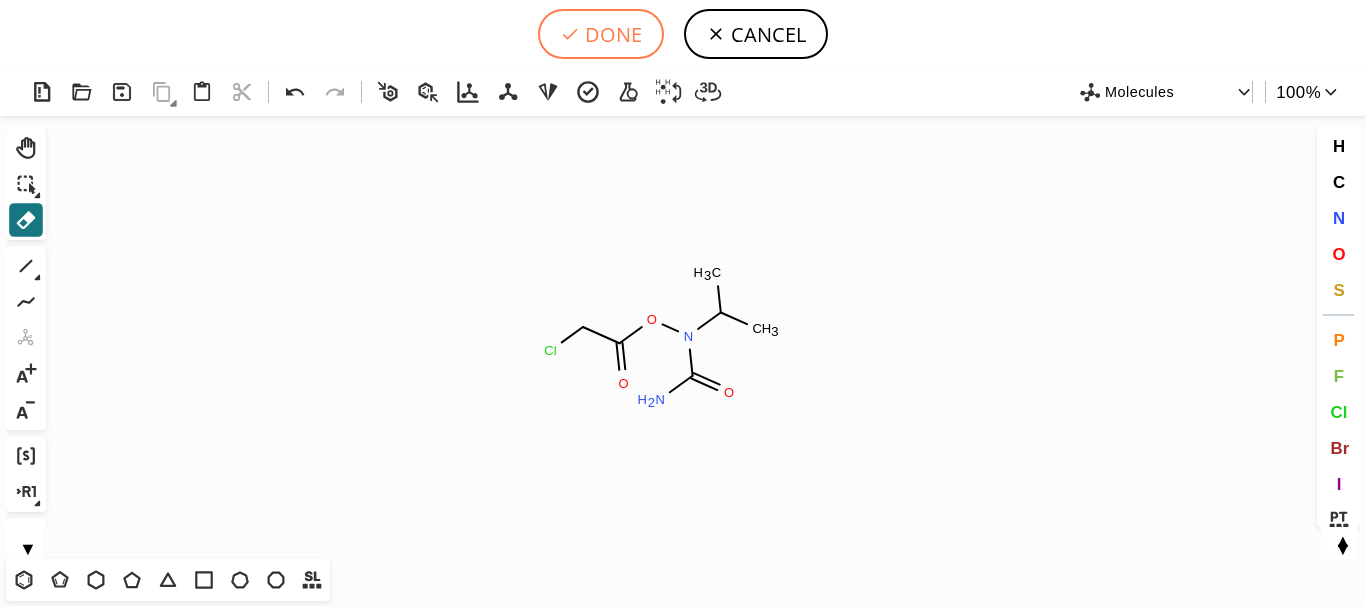 click on "DONE" at bounding box center [601, 34] 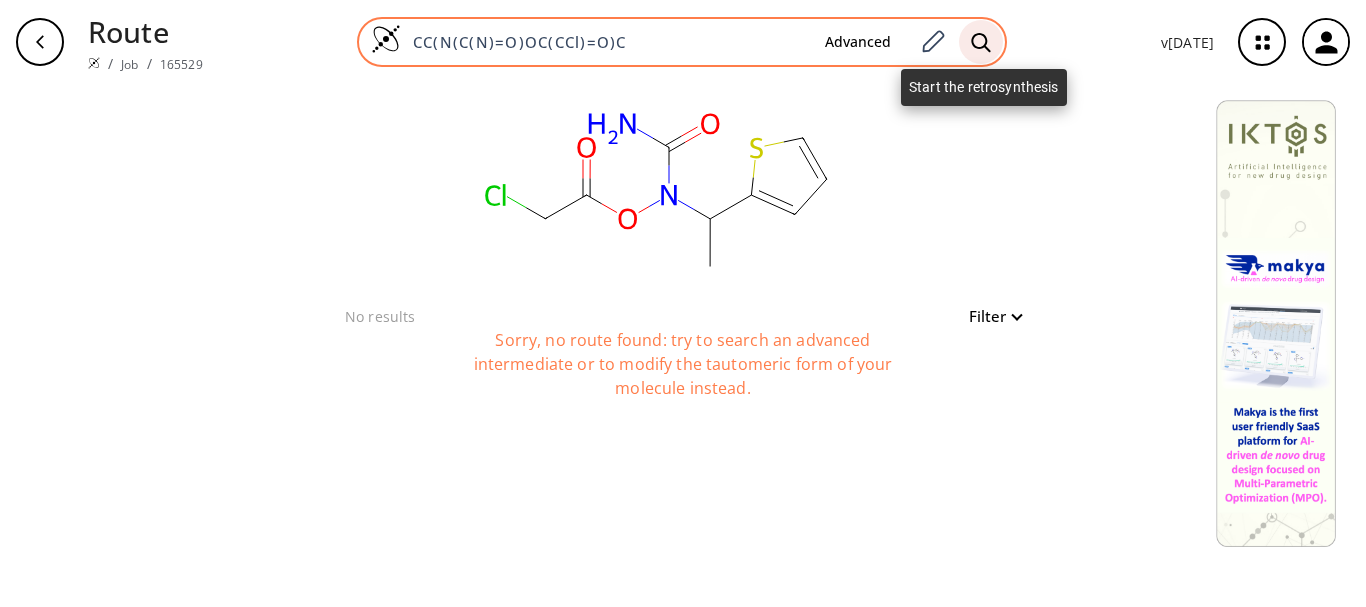 click 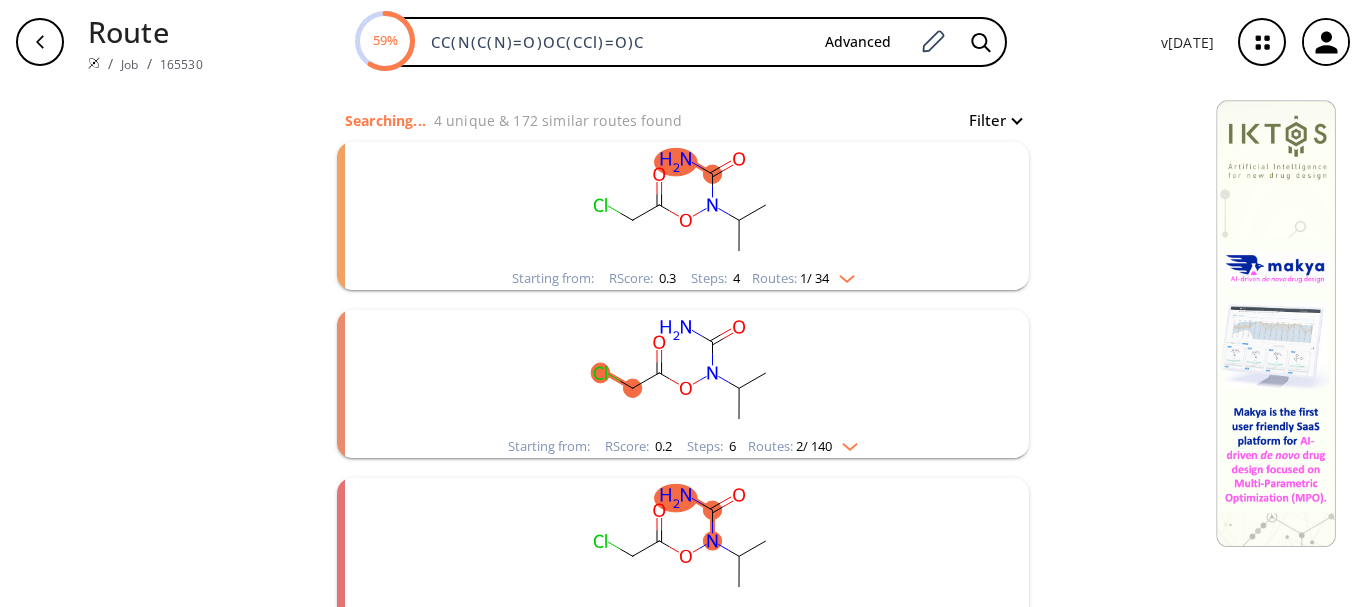 scroll, scrollTop: 0, scrollLeft: 0, axis: both 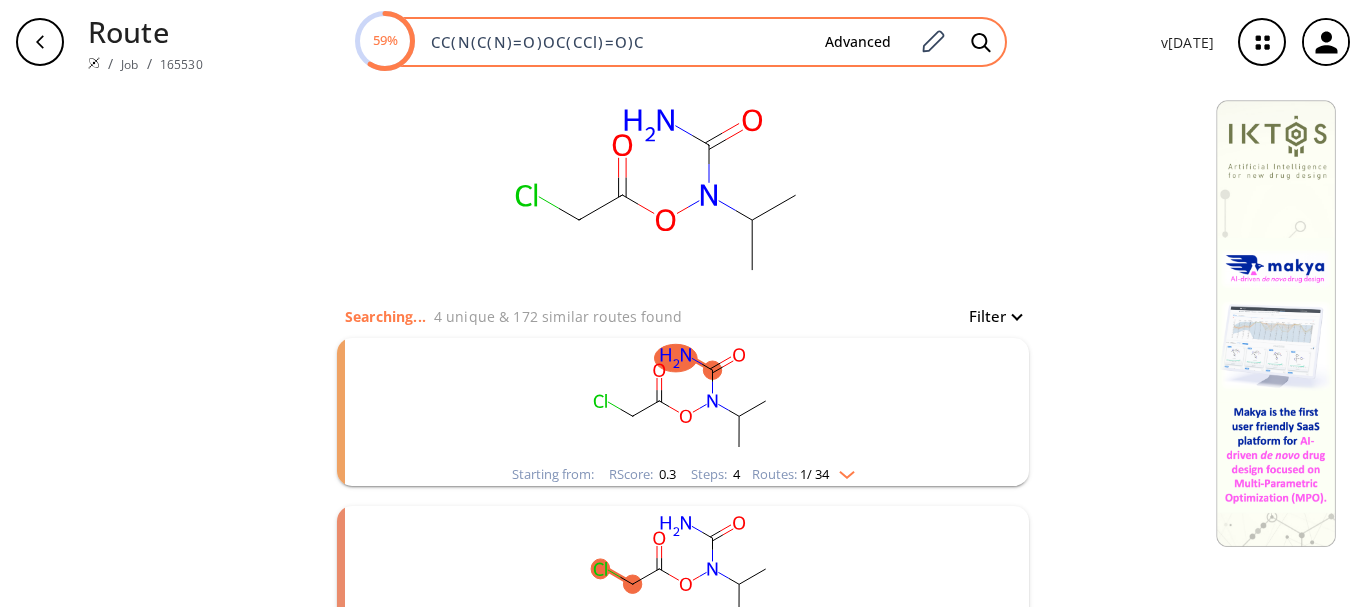 drag, startPoint x: 684, startPoint y: 37, endPoint x: 363, endPoint y: 36, distance: 321.00156 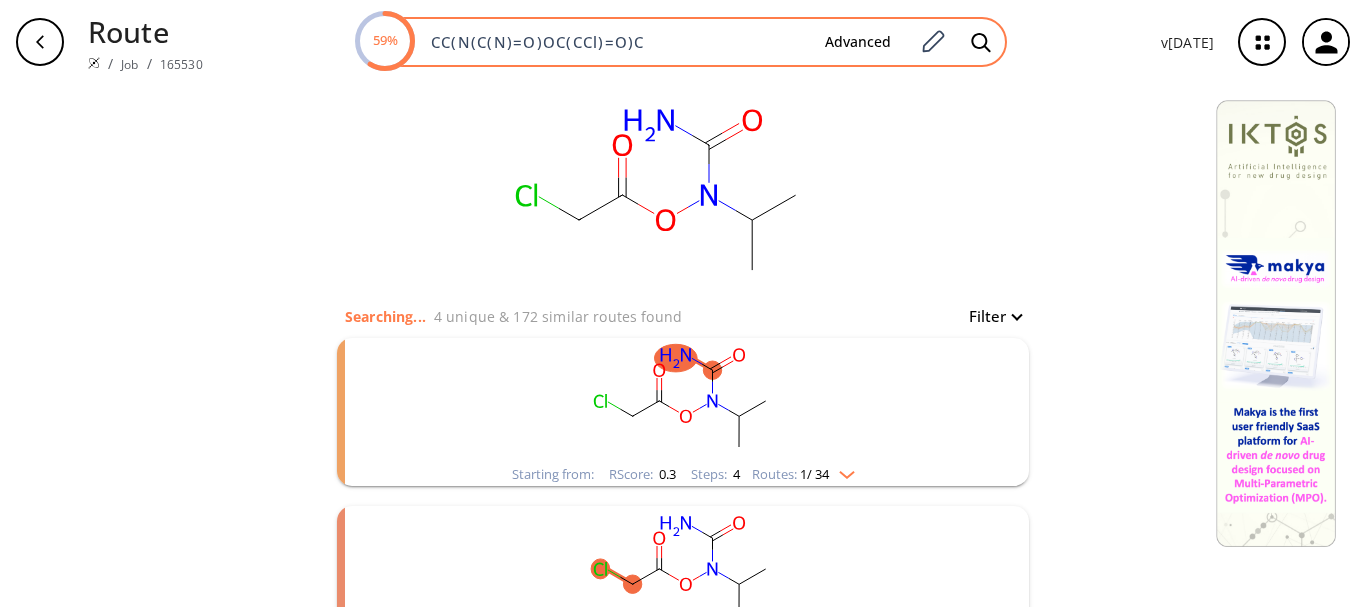 click on "59% CC(N(C(N)=O)OC(CCl)=O)C Advanced" at bounding box center (682, 42) 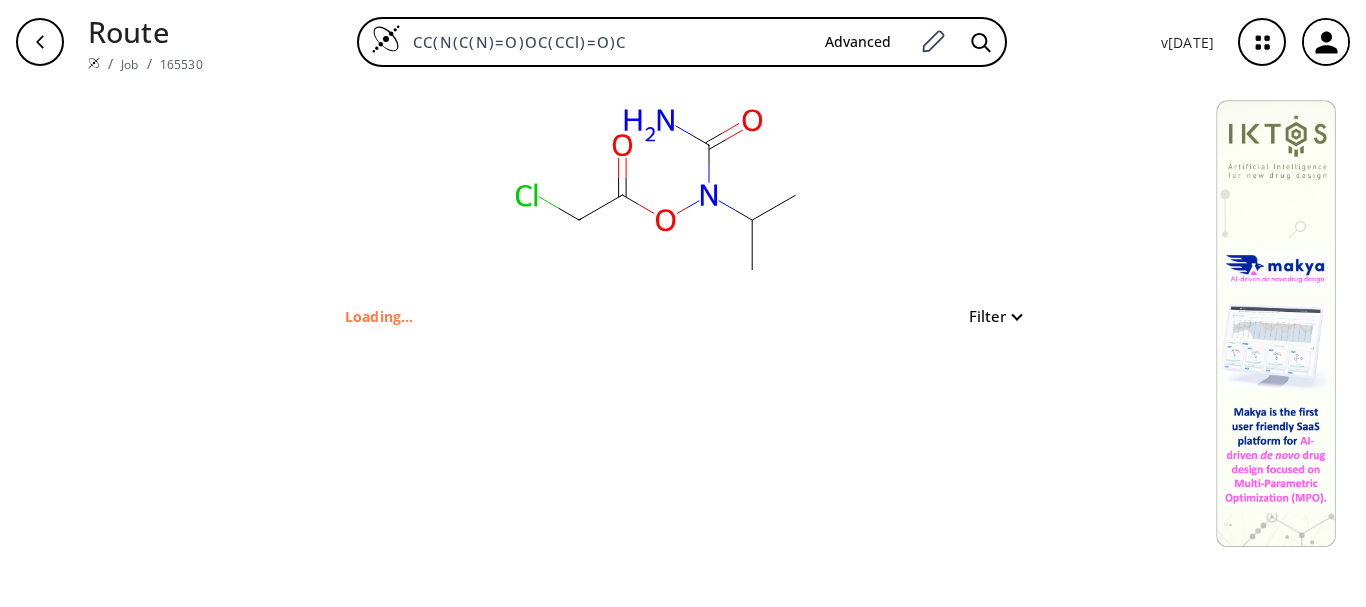 scroll, scrollTop: 0, scrollLeft: 0, axis: both 